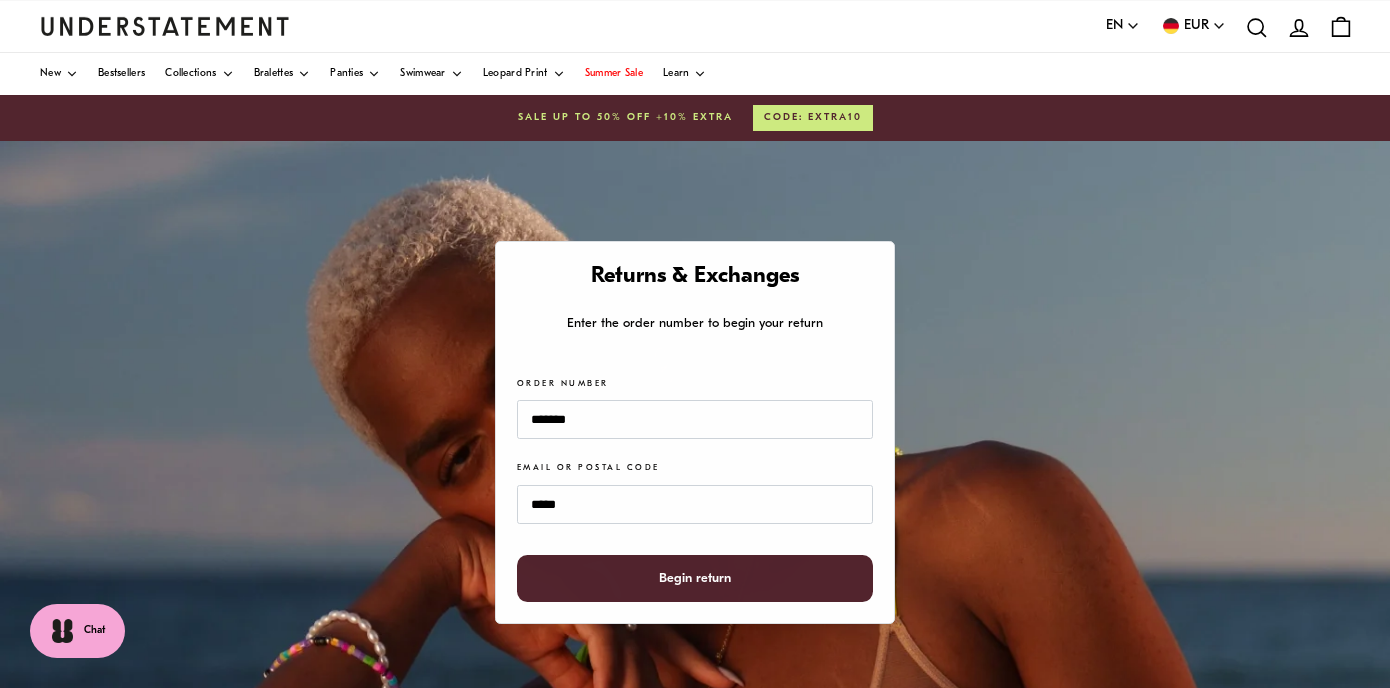 scroll, scrollTop: 0, scrollLeft: 0, axis: both 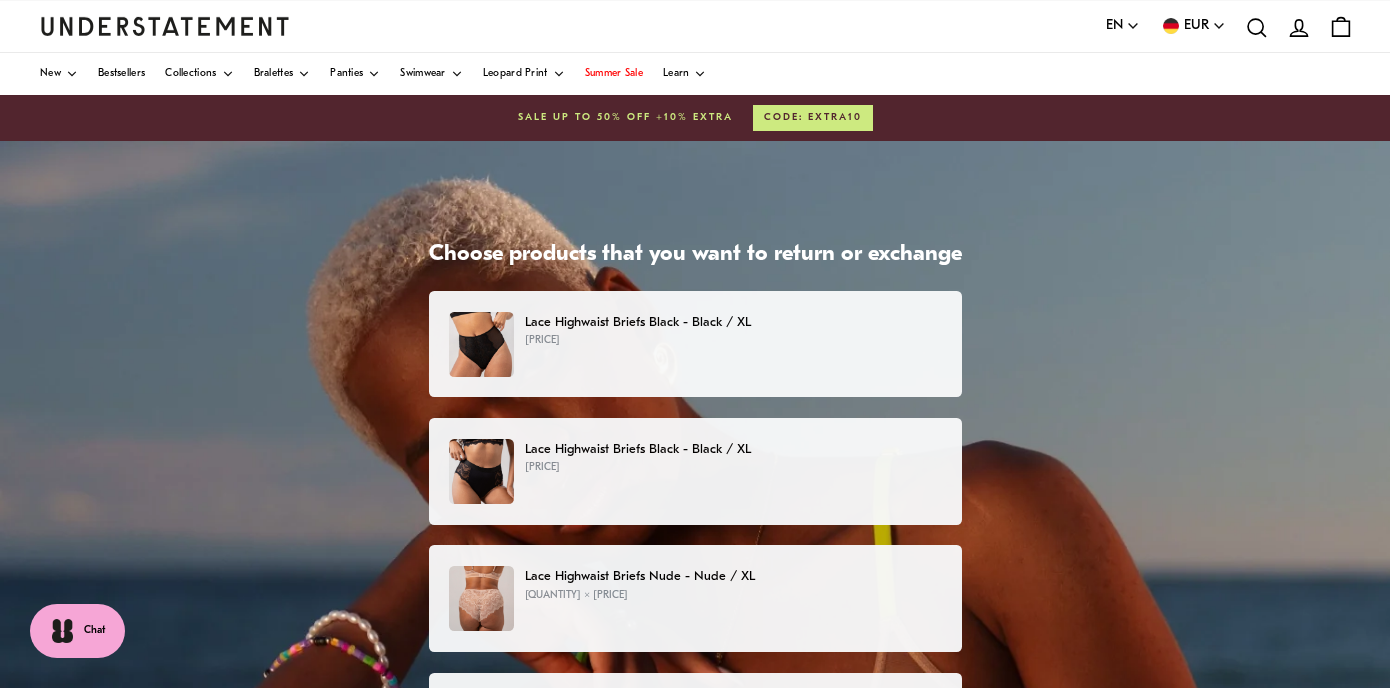 click on "[PRICE]" at bounding box center (733, 341) 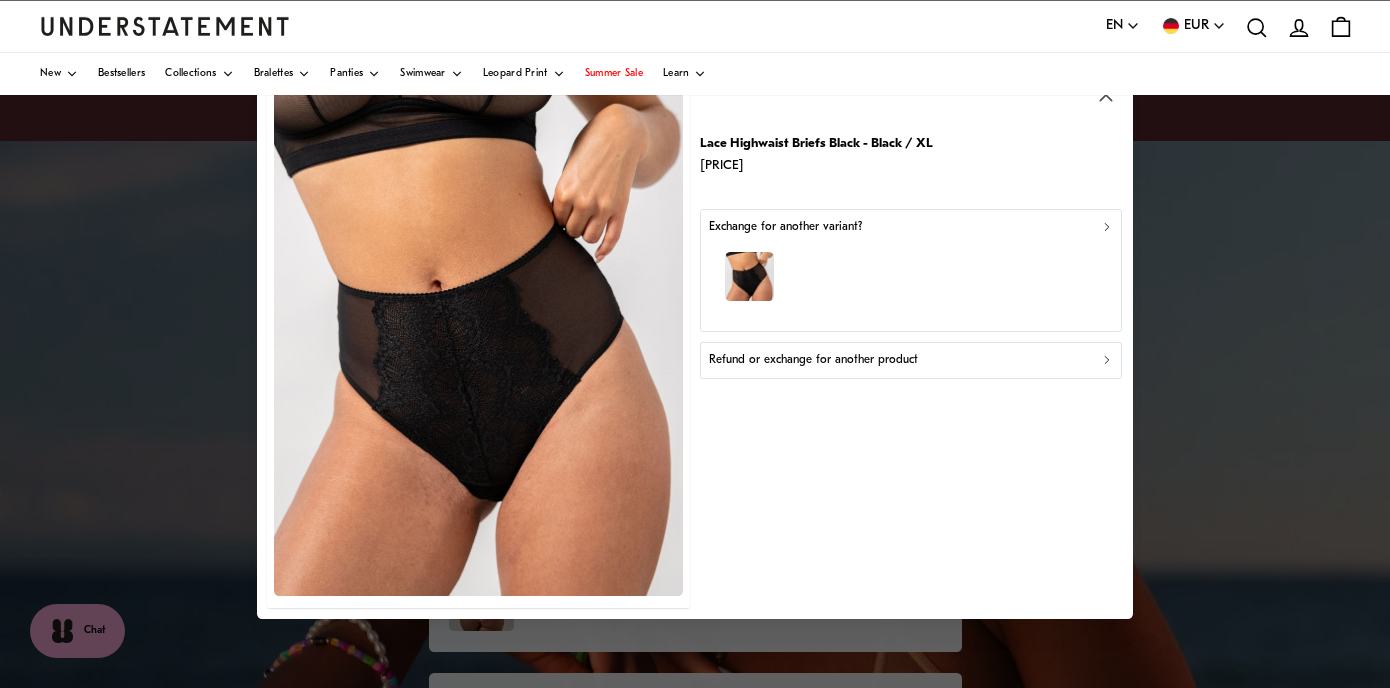 click on "Refund or exchange for another product" at bounding box center [911, 360] 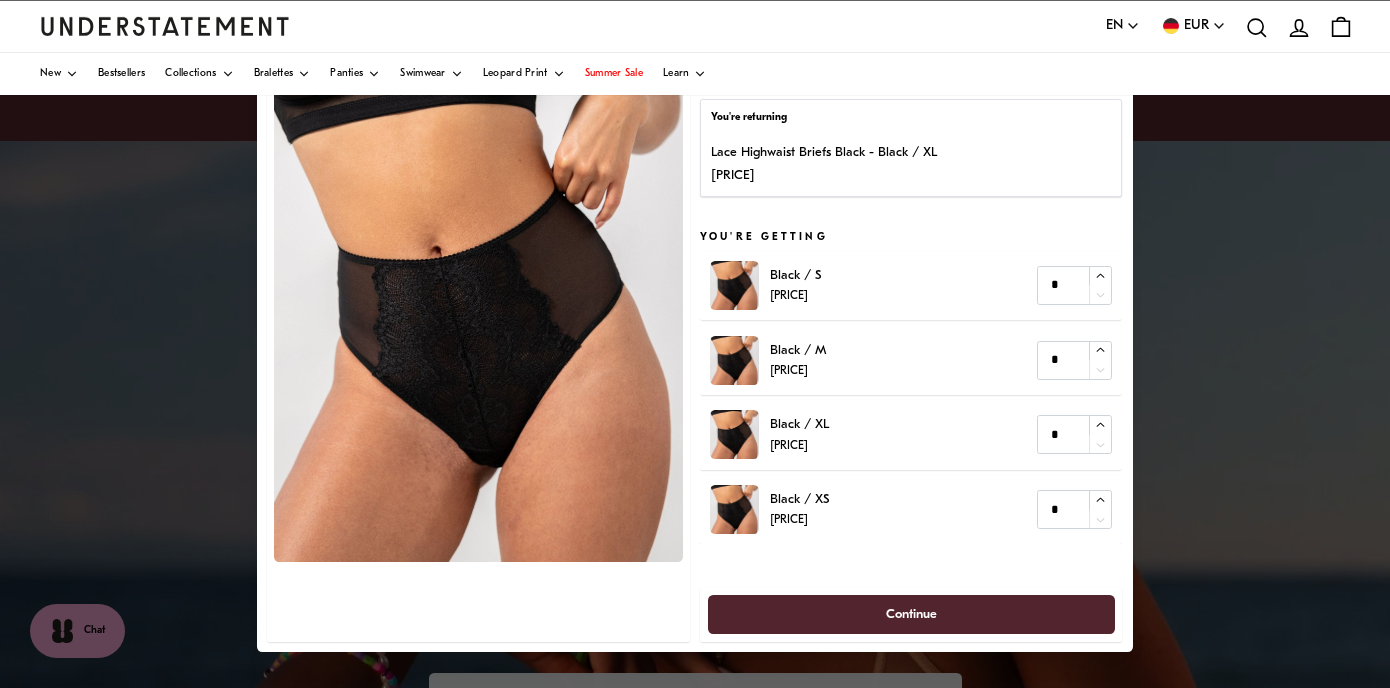 click on "[PRICE]" at bounding box center [825, 175] 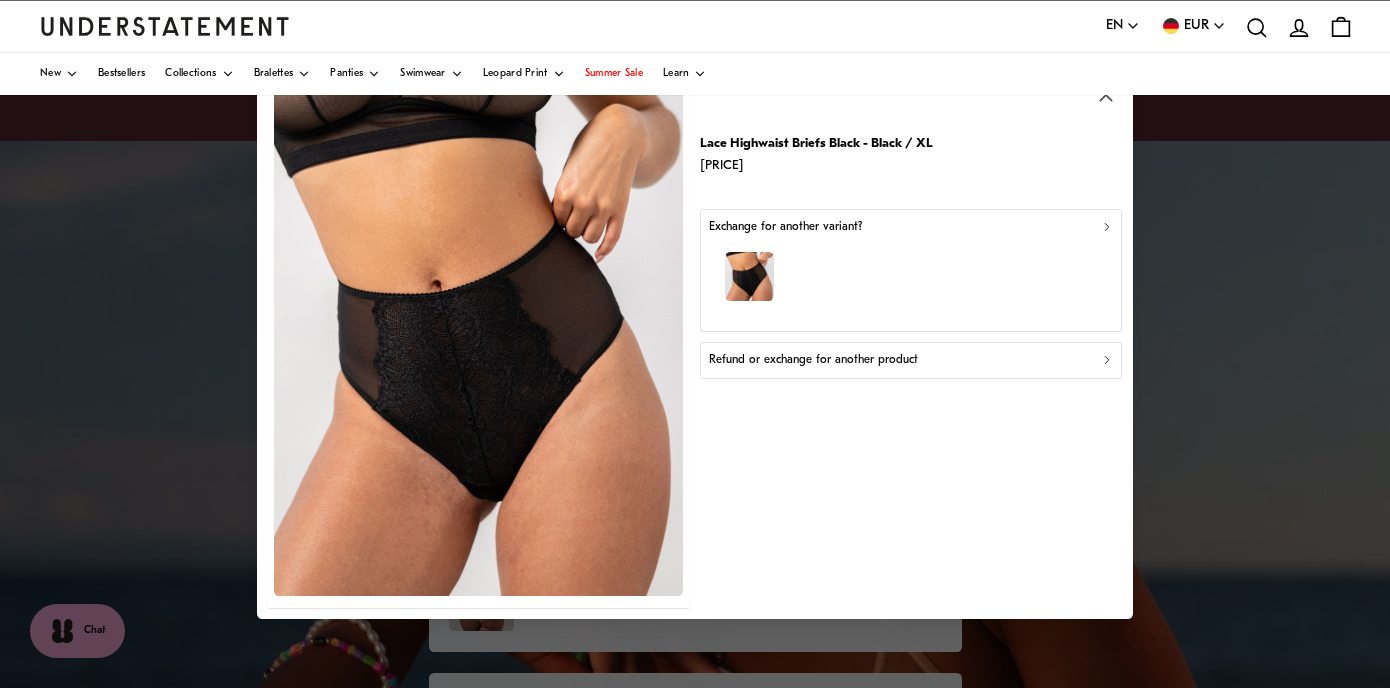 click on "New
Bestsellers
Collections
Bralettes
Panties
Swimwear
Leopard Print
Summer Sale Learn" at bounding box center (695, 74) 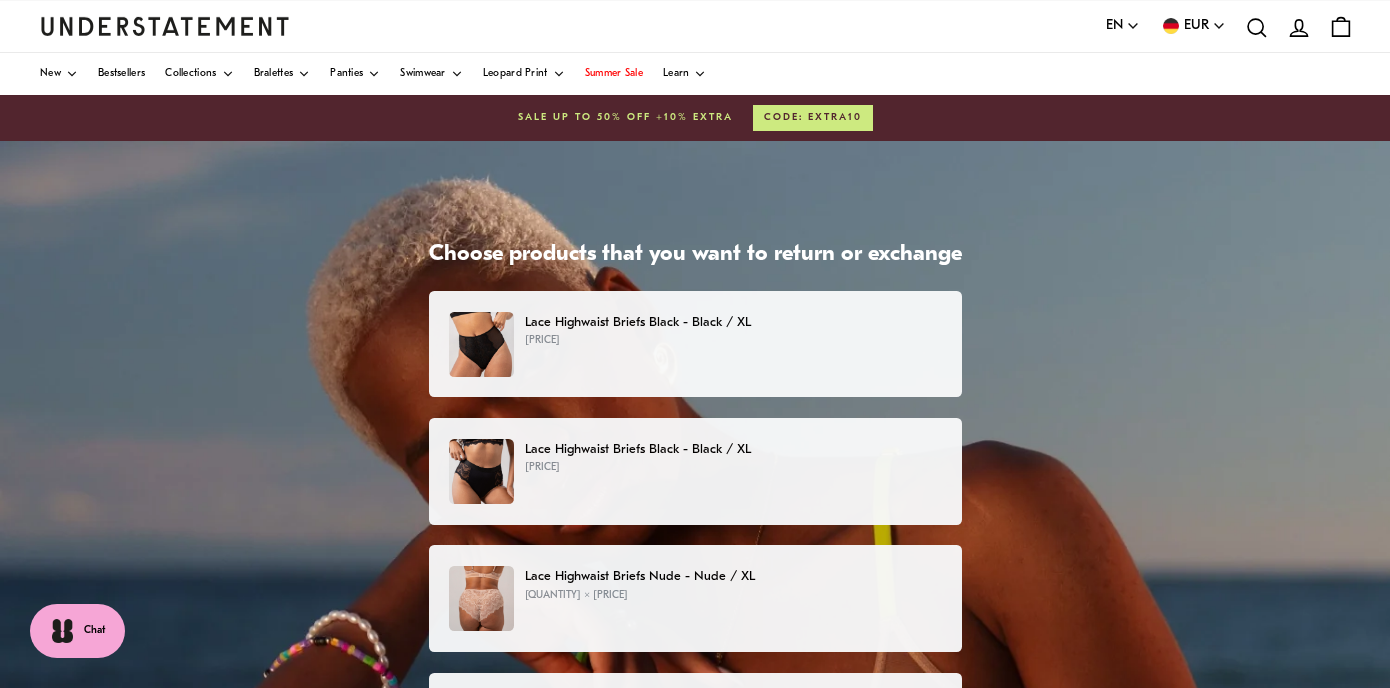 click on "[PRICE]" at bounding box center (733, 341) 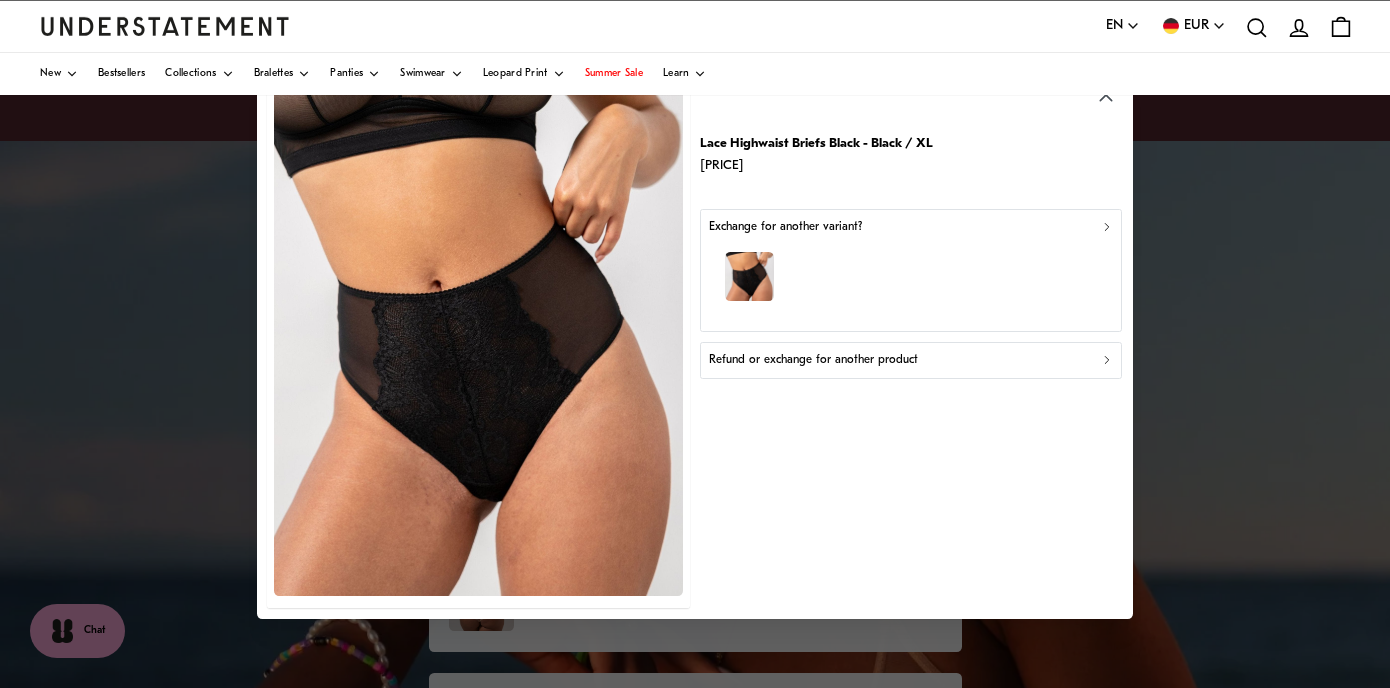 click on "Refund or exchange for another product" at bounding box center [911, 360] 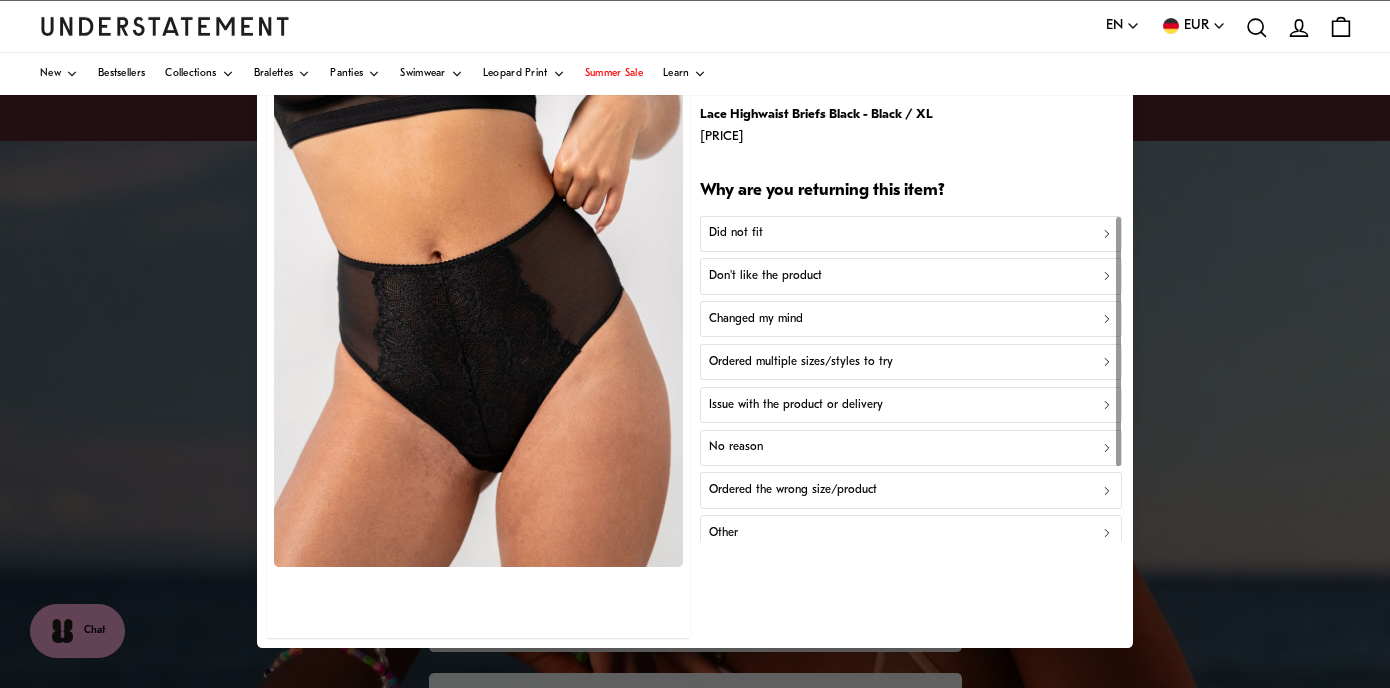 click on "Did not fit" at bounding box center (911, 233) 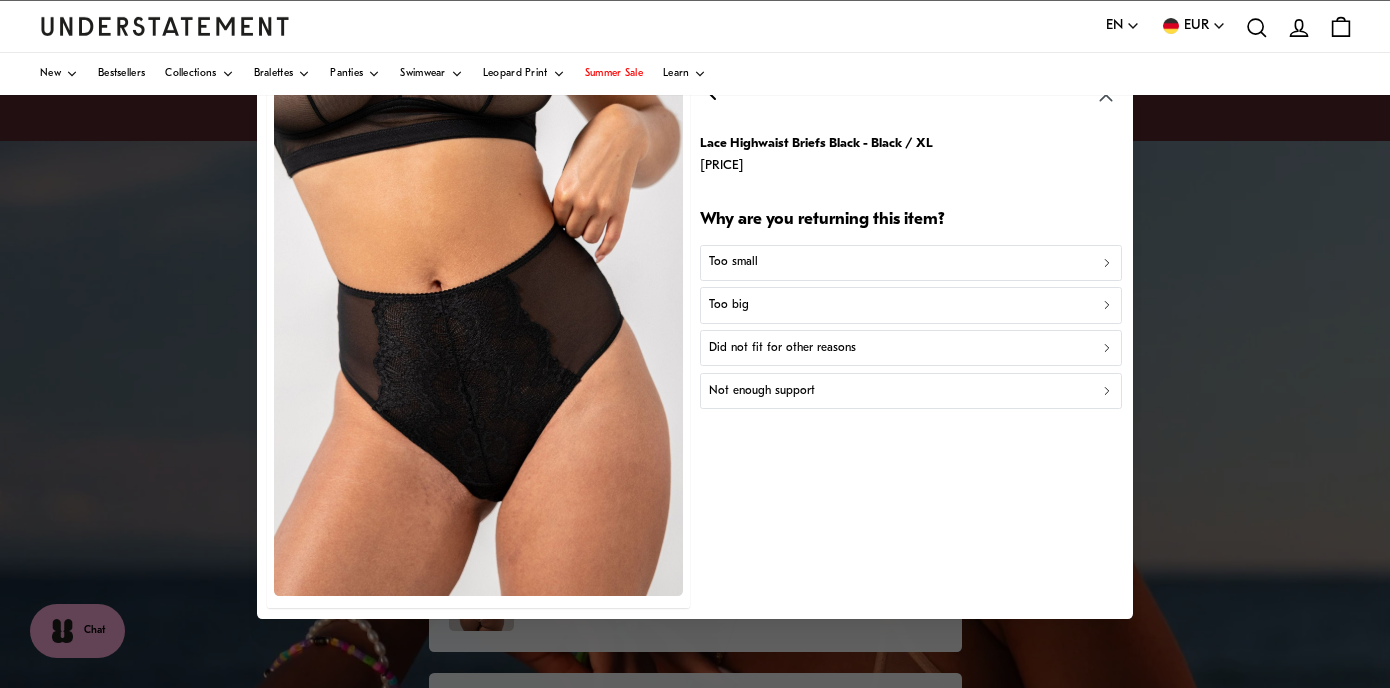 click on "Did not fit for other reasons" at bounding box center (911, 348) 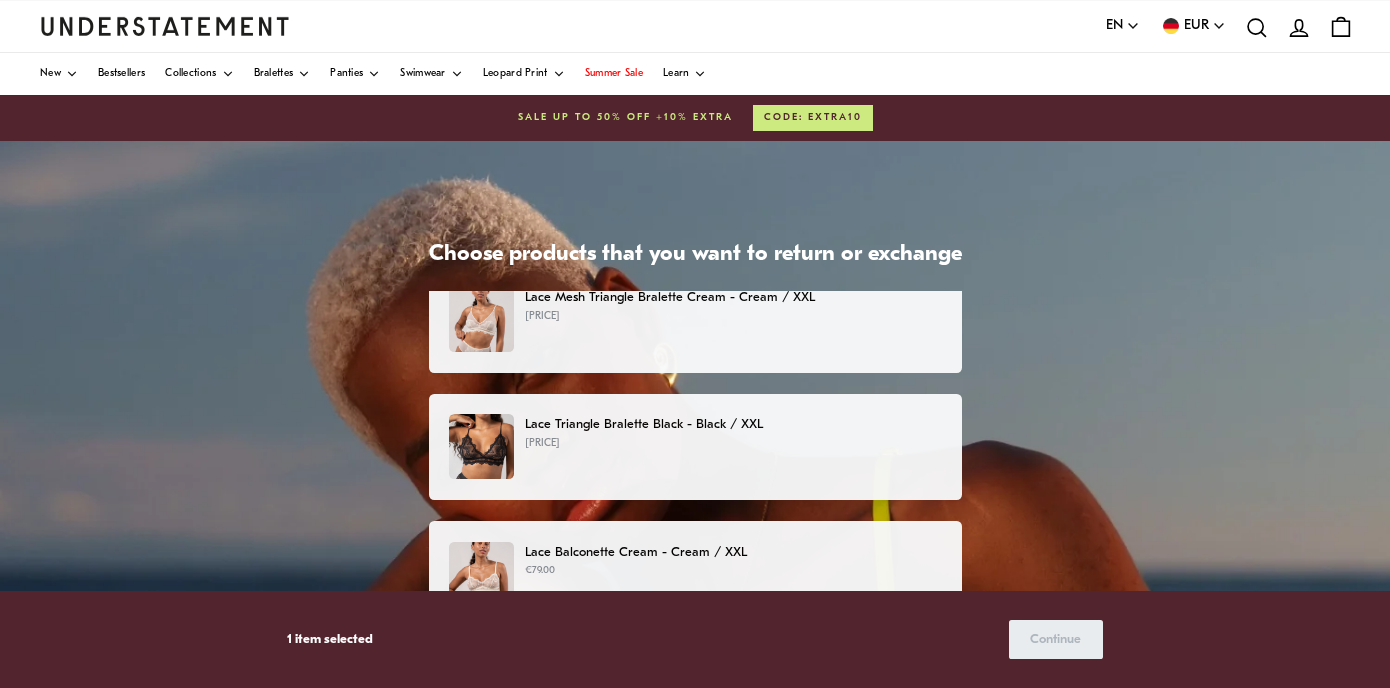 scroll, scrollTop: 537, scrollLeft: 0, axis: vertical 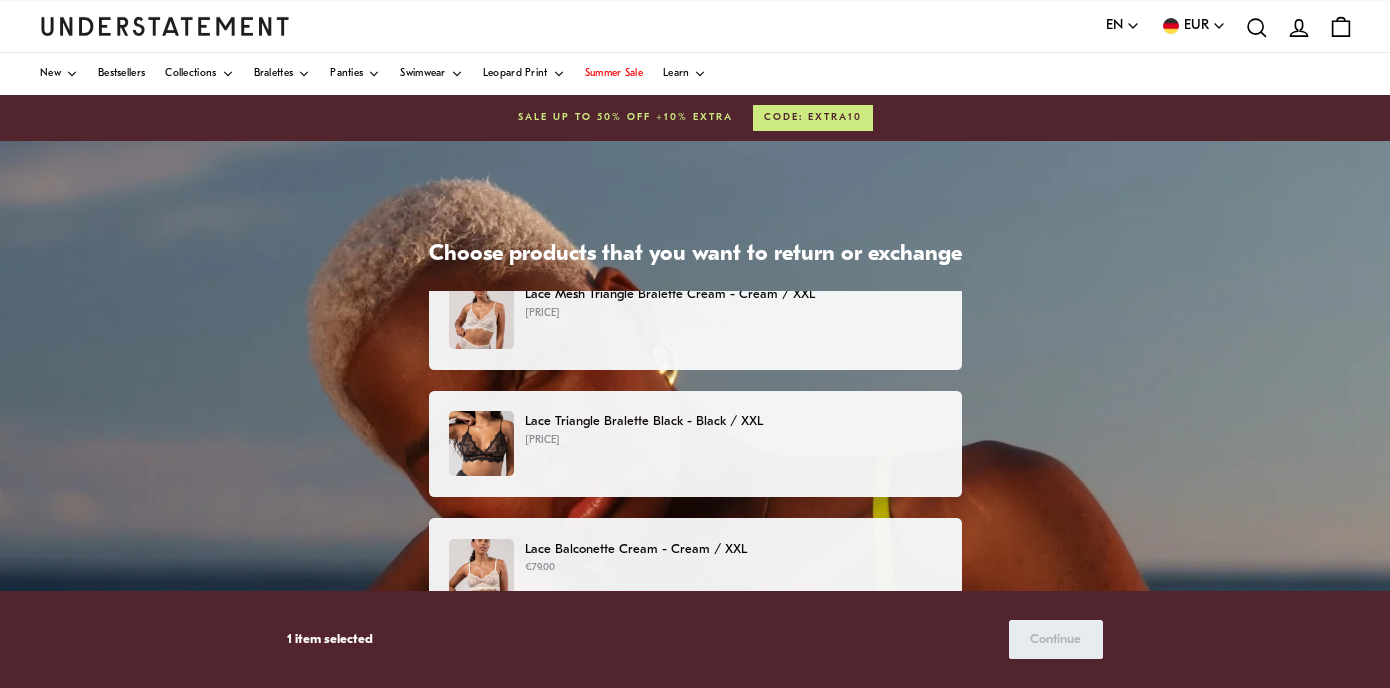 click on "[PRICE]" at bounding box center [733, 441] 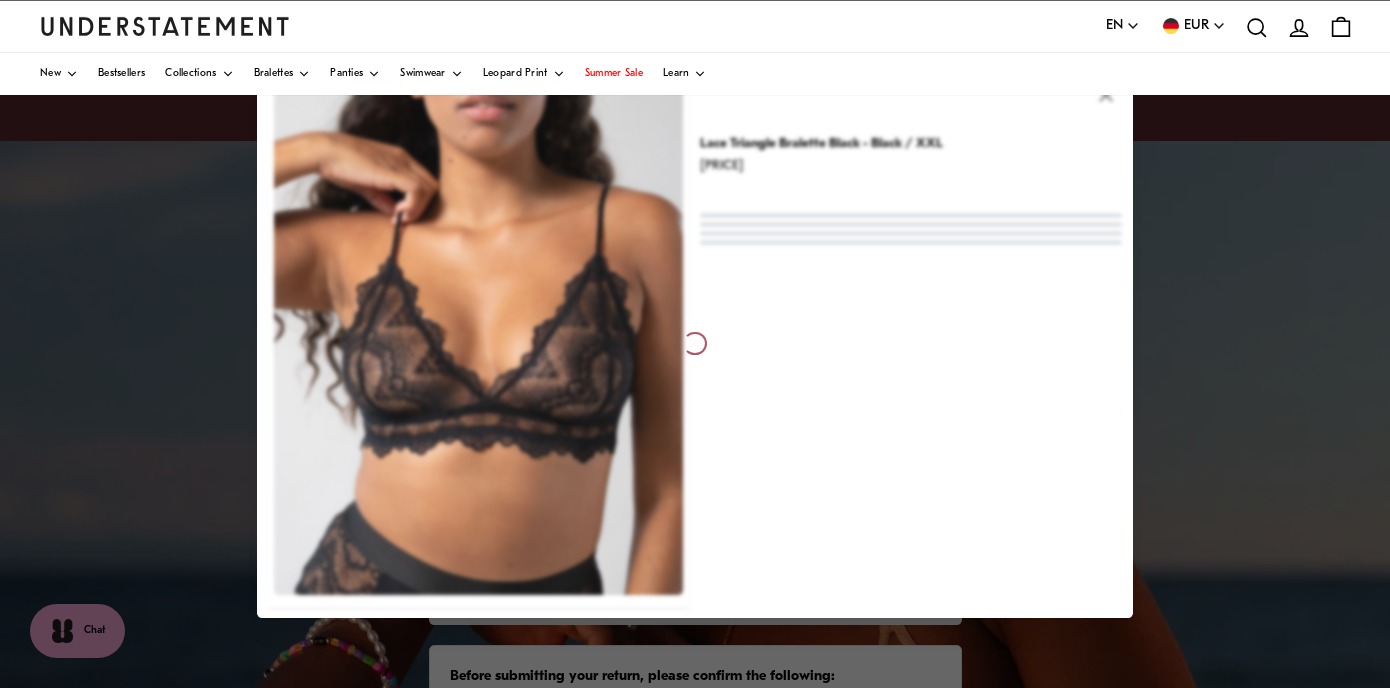 scroll, scrollTop: 537, scrollLeft: 0, axis: vertical 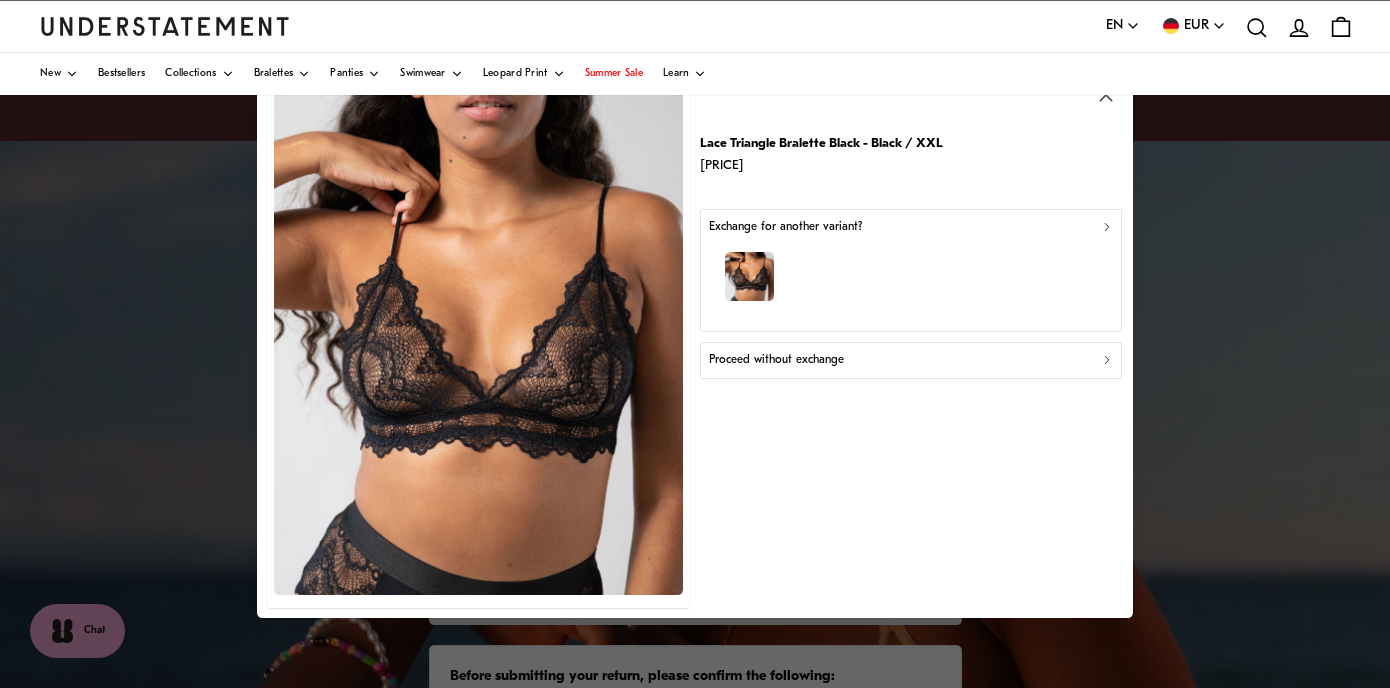 drag, startPoint x: 1034, startPoint y: 351, endPoint x: 940, endPoint y: 484, distance: 162.86497 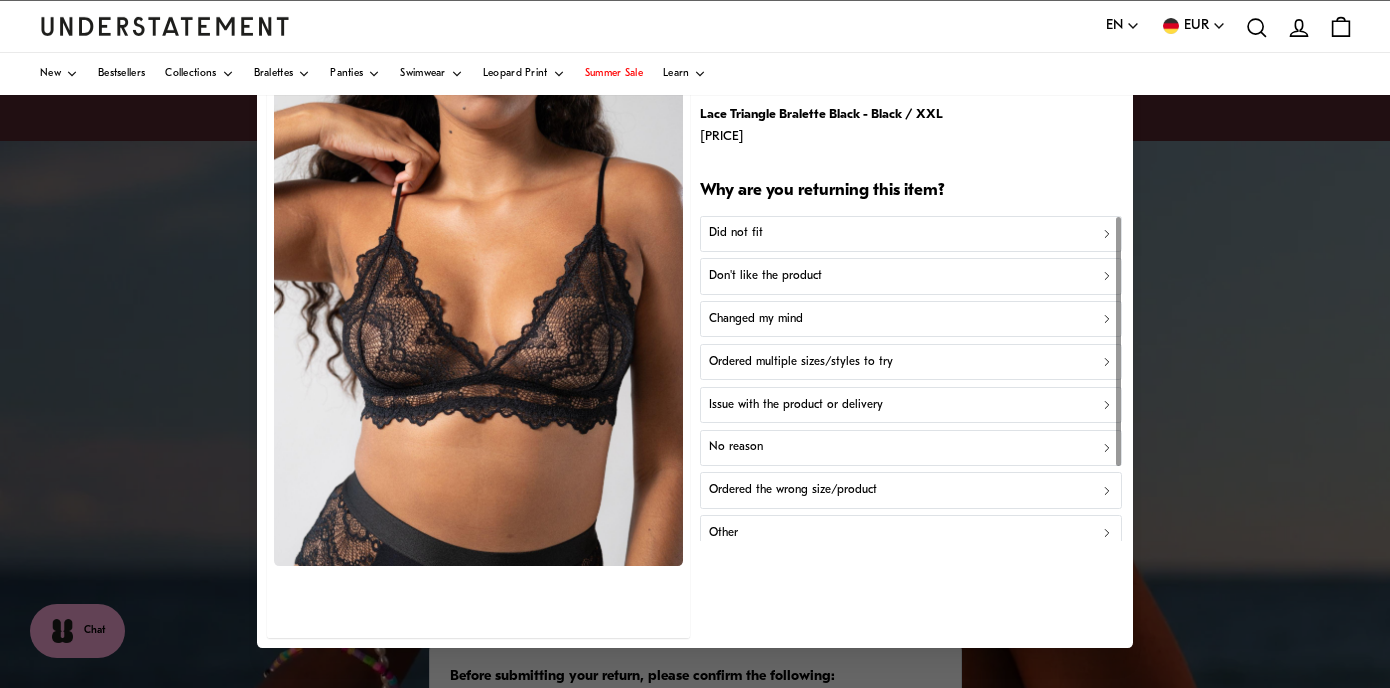 click on "Did not fit" at bounding box center (911, 233) 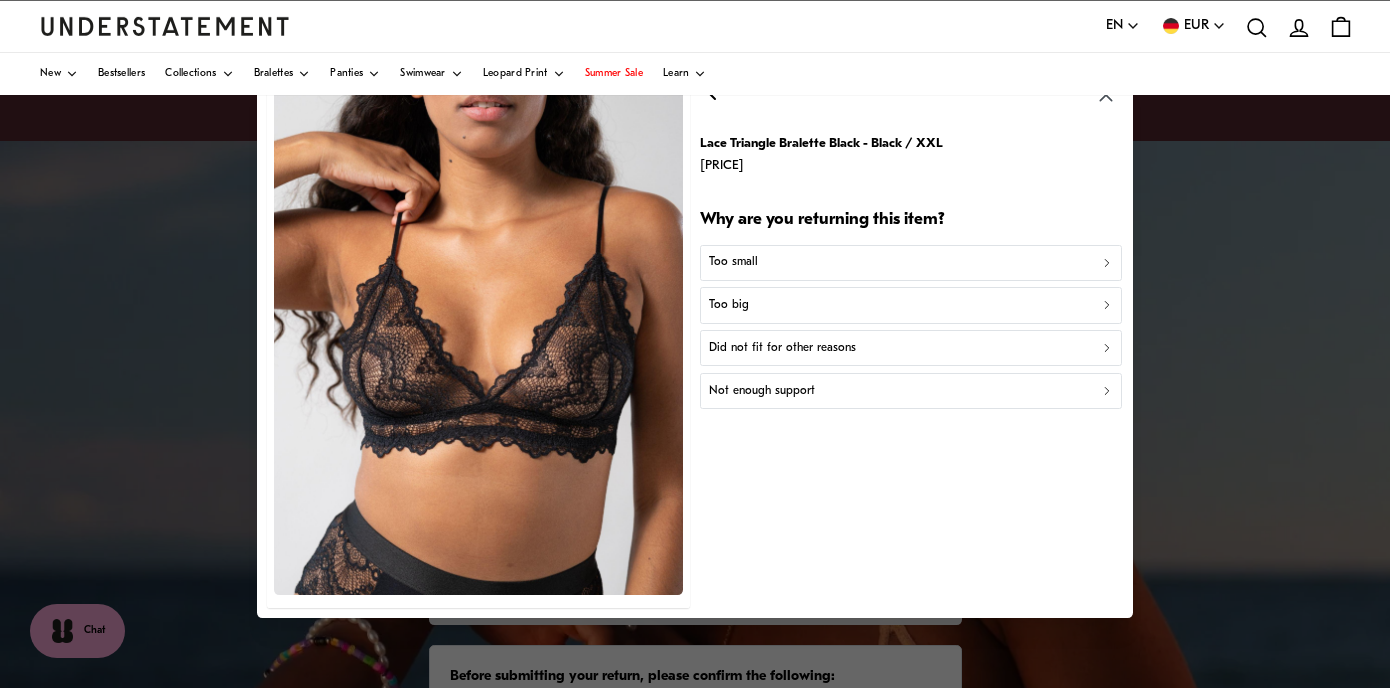 click on "Did not fit for other reasons" at bounding box center [911, 348] 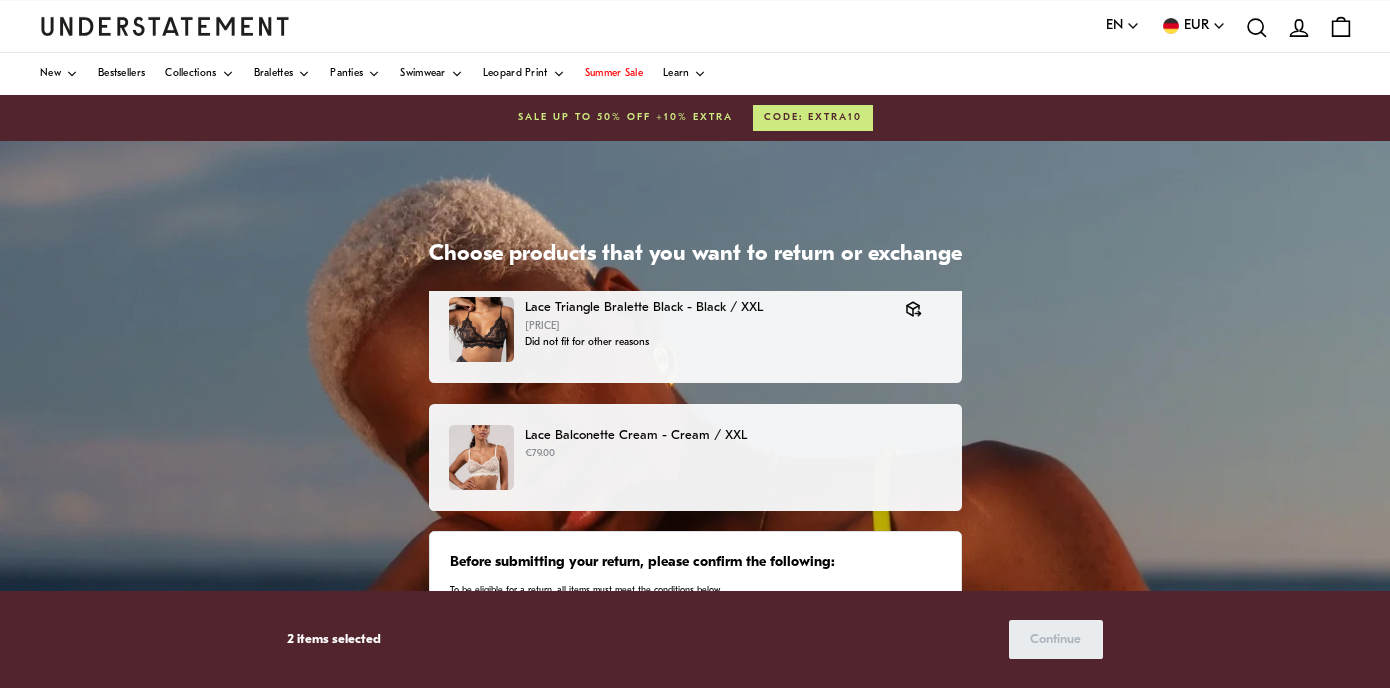 scroll, scrollTop: 656, scrollLeft: 0, axis: vertical 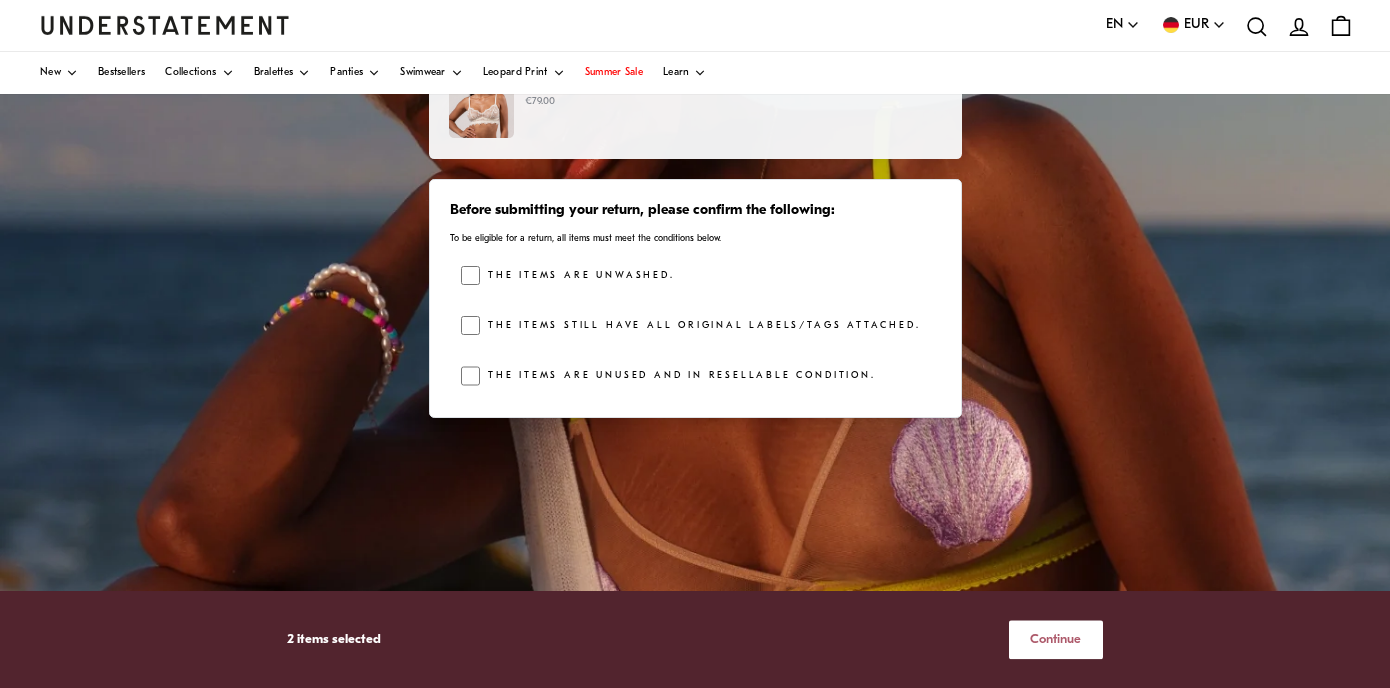 click on "Continue" at bounding box center (1055, 639) 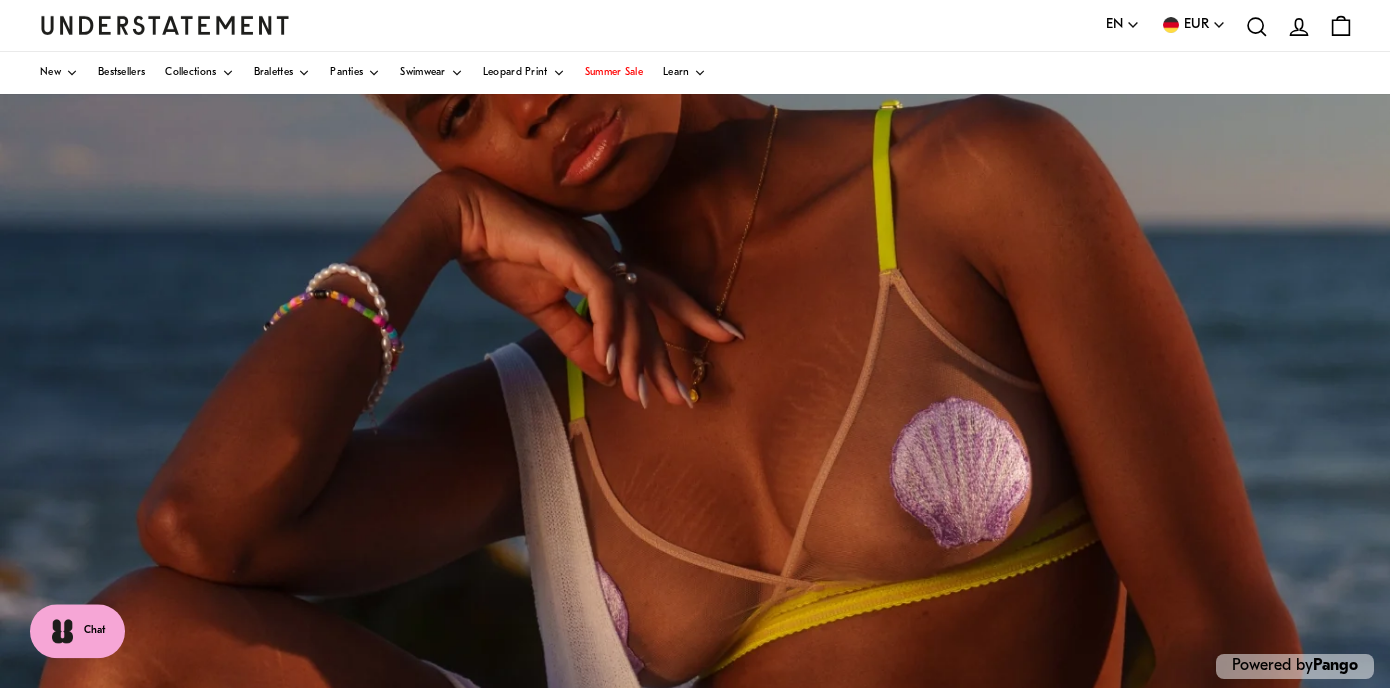 scroll, scrollTop: 0, scrollLeft: 0, axis: both 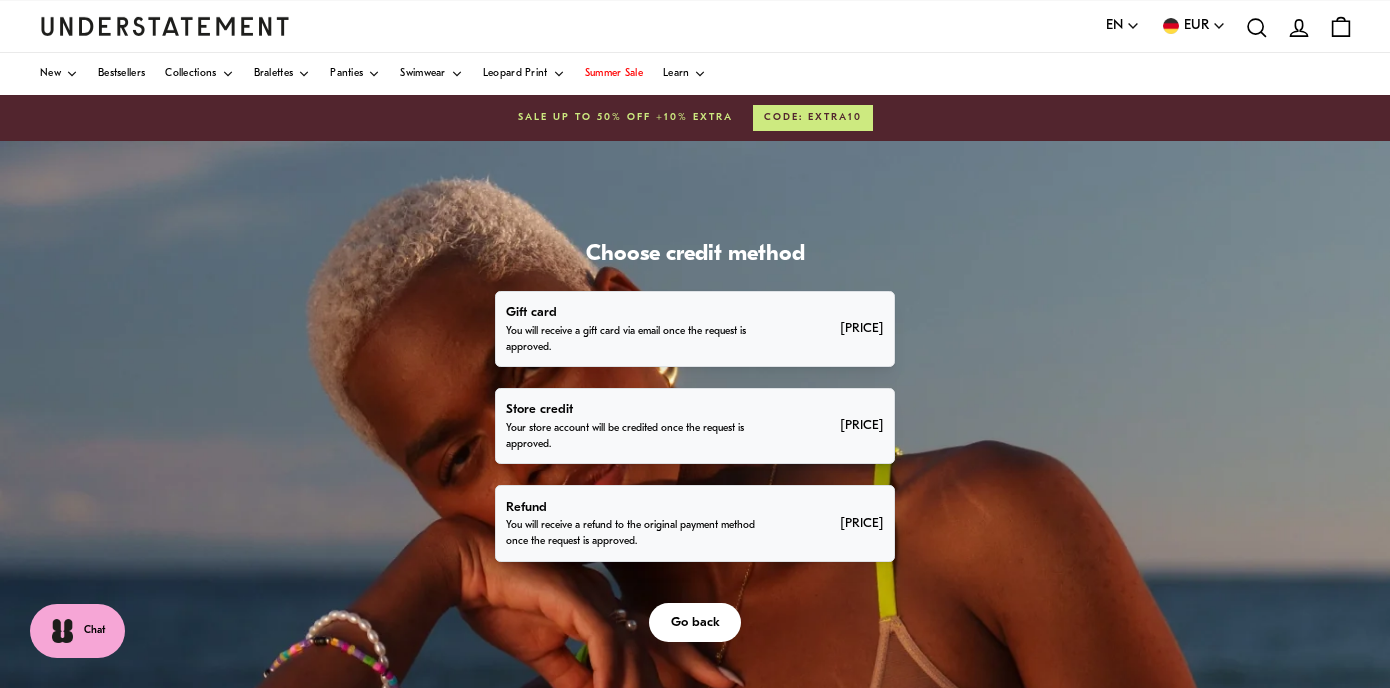 click on "You will receive a refund to the original payment method once the request is approved." at bounding box center [631, 534] 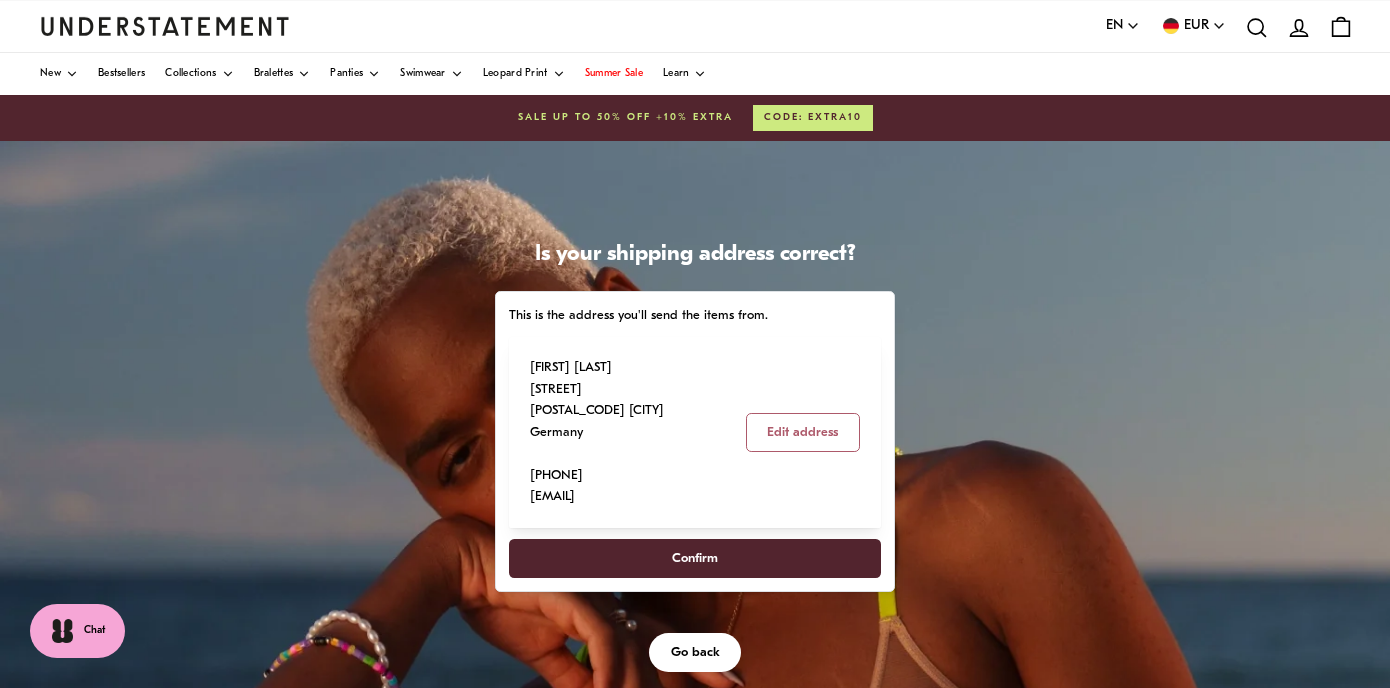 click on "Confirm" at bounding box center (695, 558) 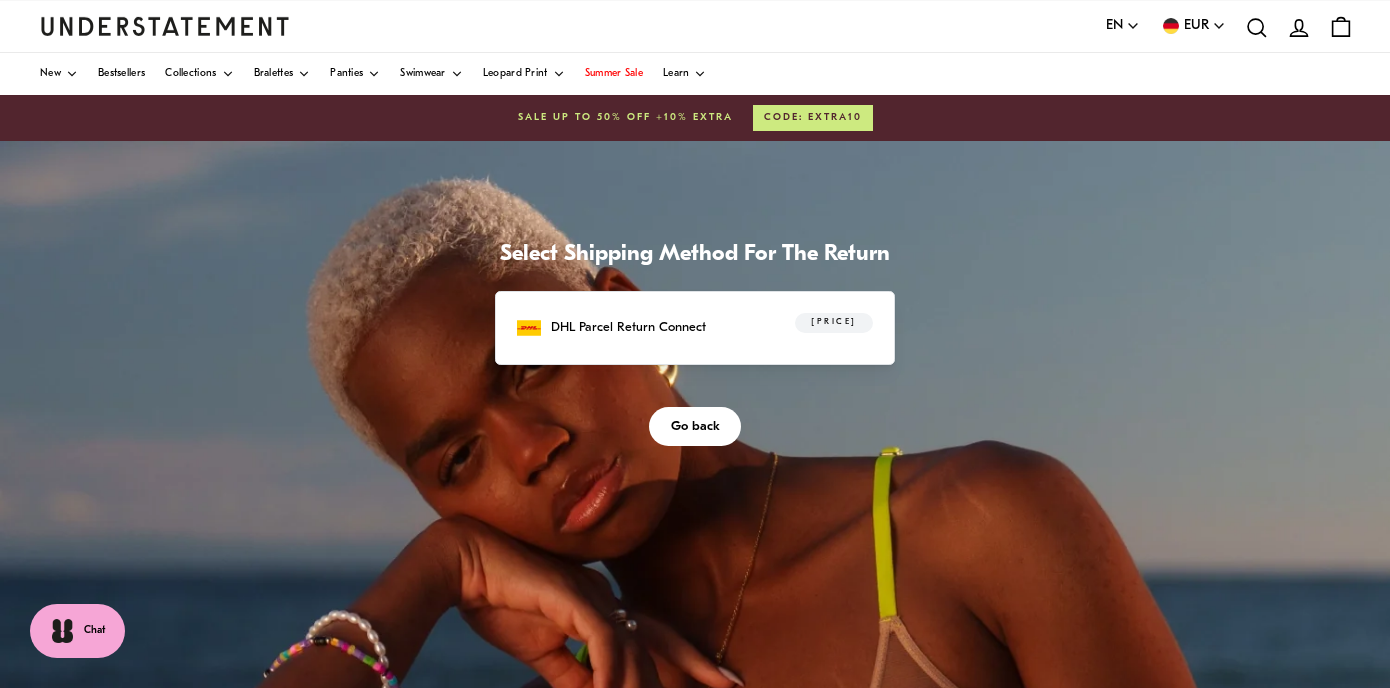 click on "DHL Parcel Return Connect [PRICE]" at bounding box center [695, 328] 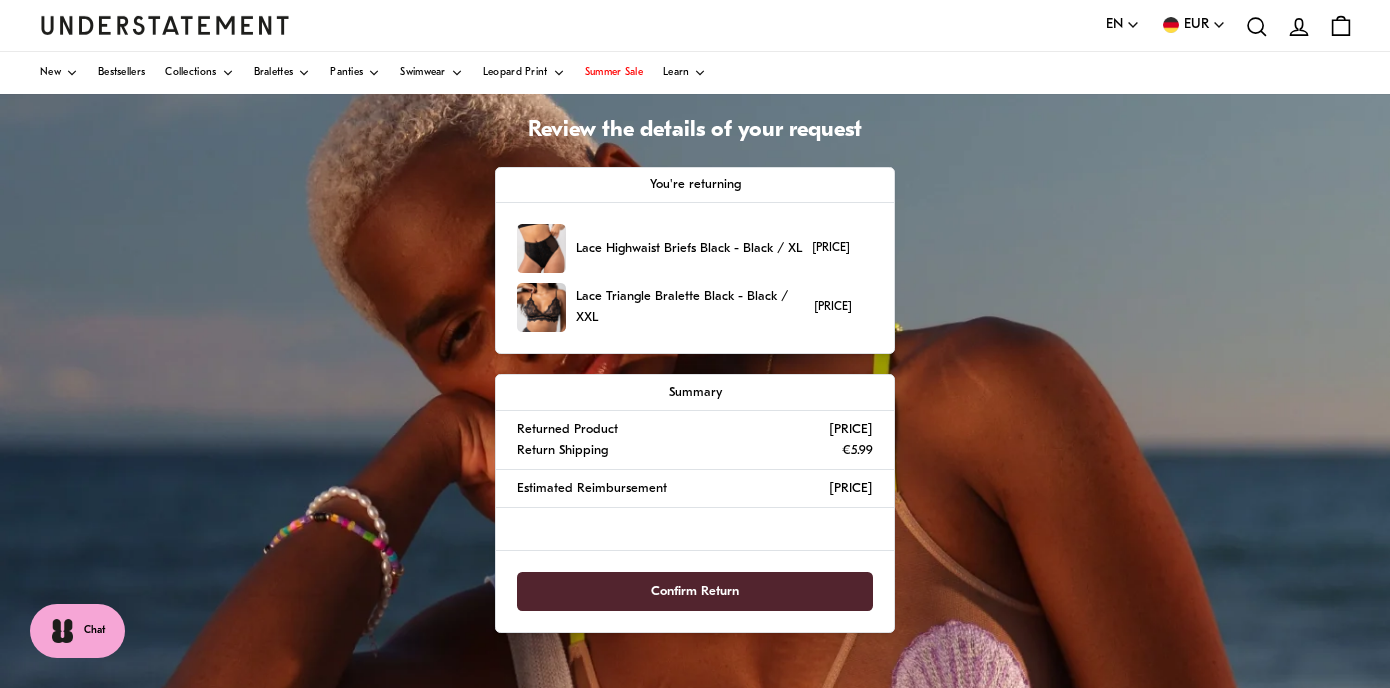 scroll, scrollTop: 128, scrollLeft: 0, axis: vertical 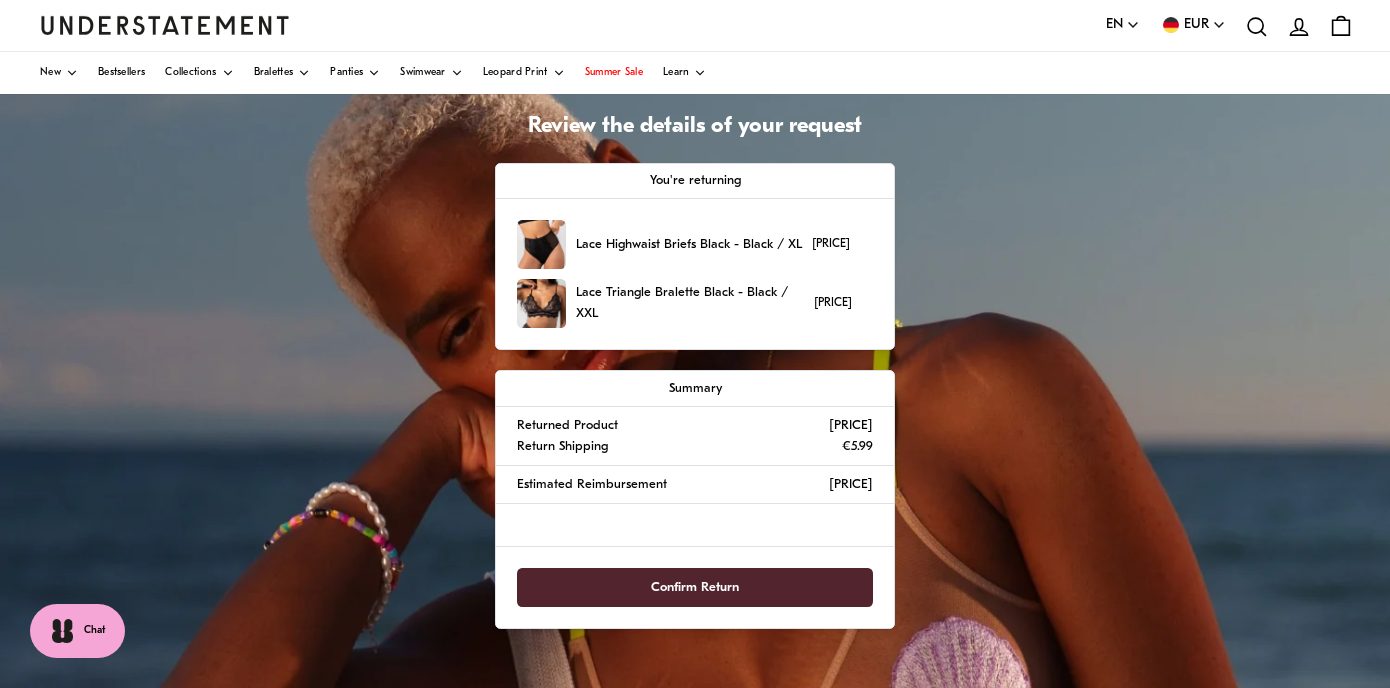 click on "Confirm Return" at bounding box center (695, 587) 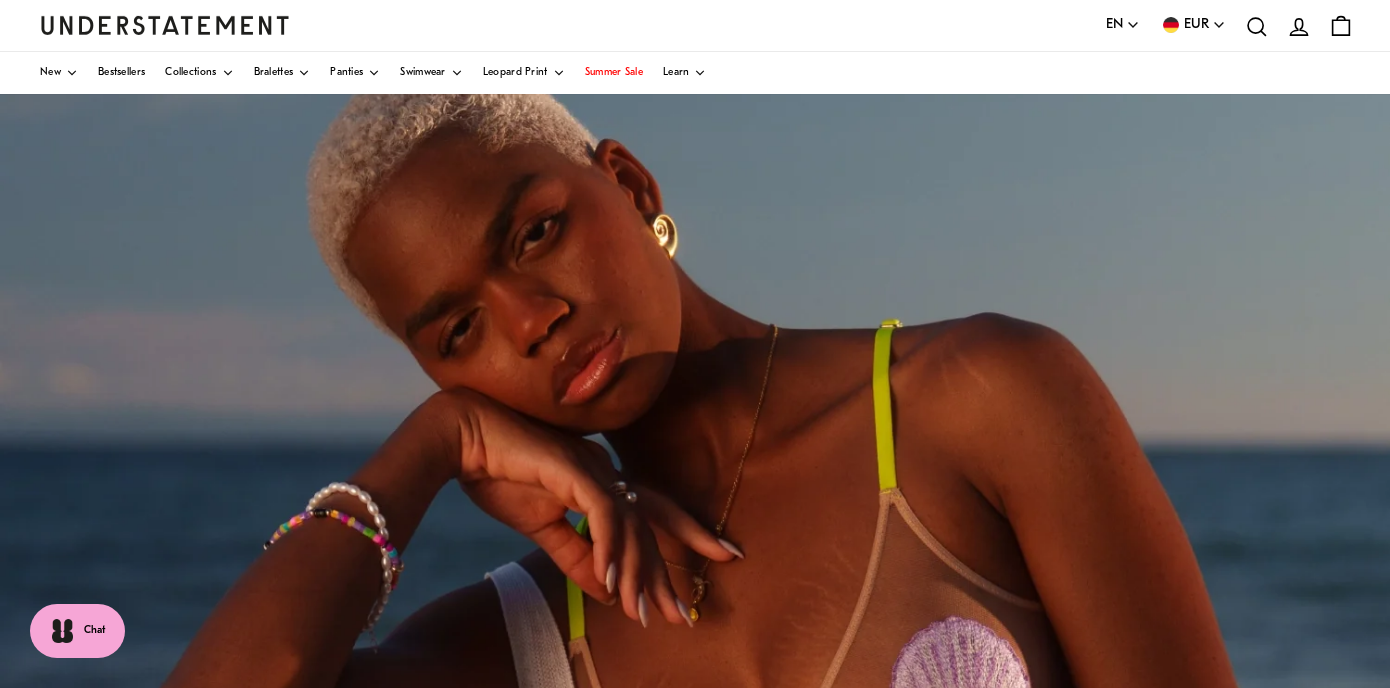 scroll, scrollTop: 0, scrollLeft: 0, axis: both 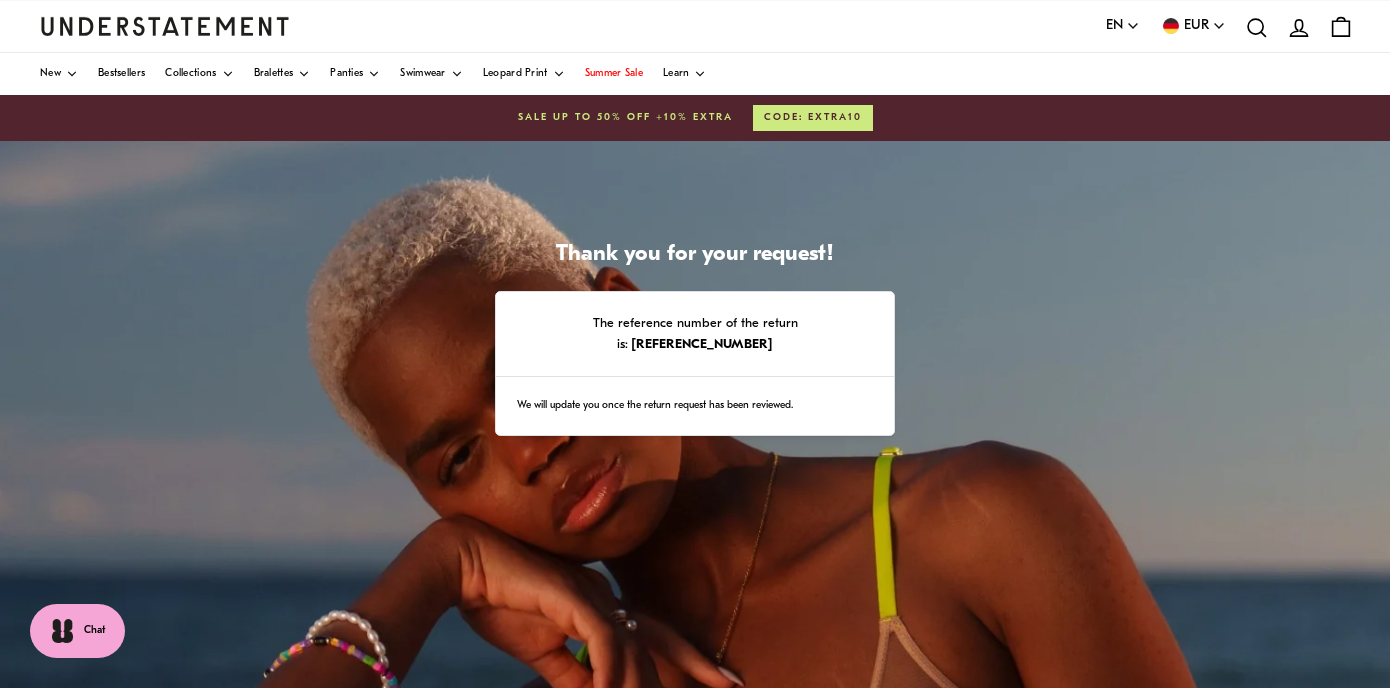 click on "Thank you for your request! The reference number of the return is:    [REFERENCE_NUMBER] We will update you once the return request has been reviewed.
Powered by  Pango" at bounding box center (695, 641) 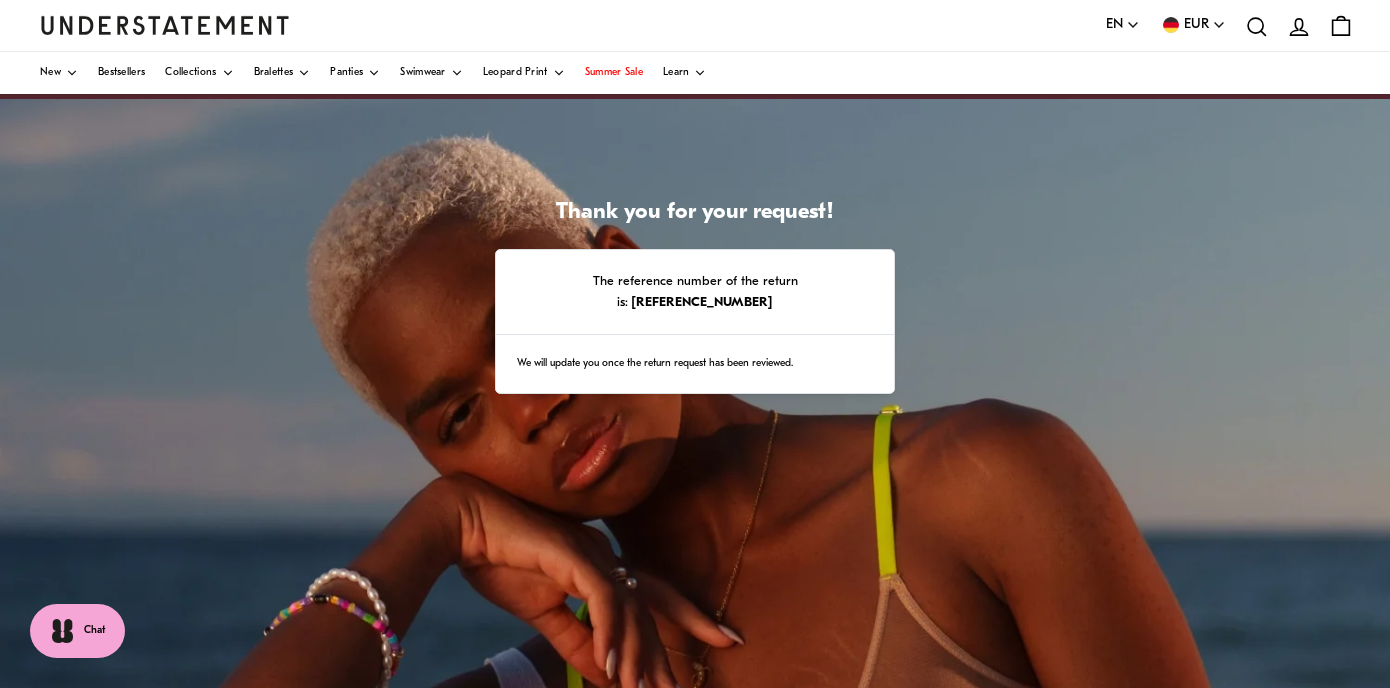 scroll, scrollTop: 367, scrollLeft: 0, axis: vertical 